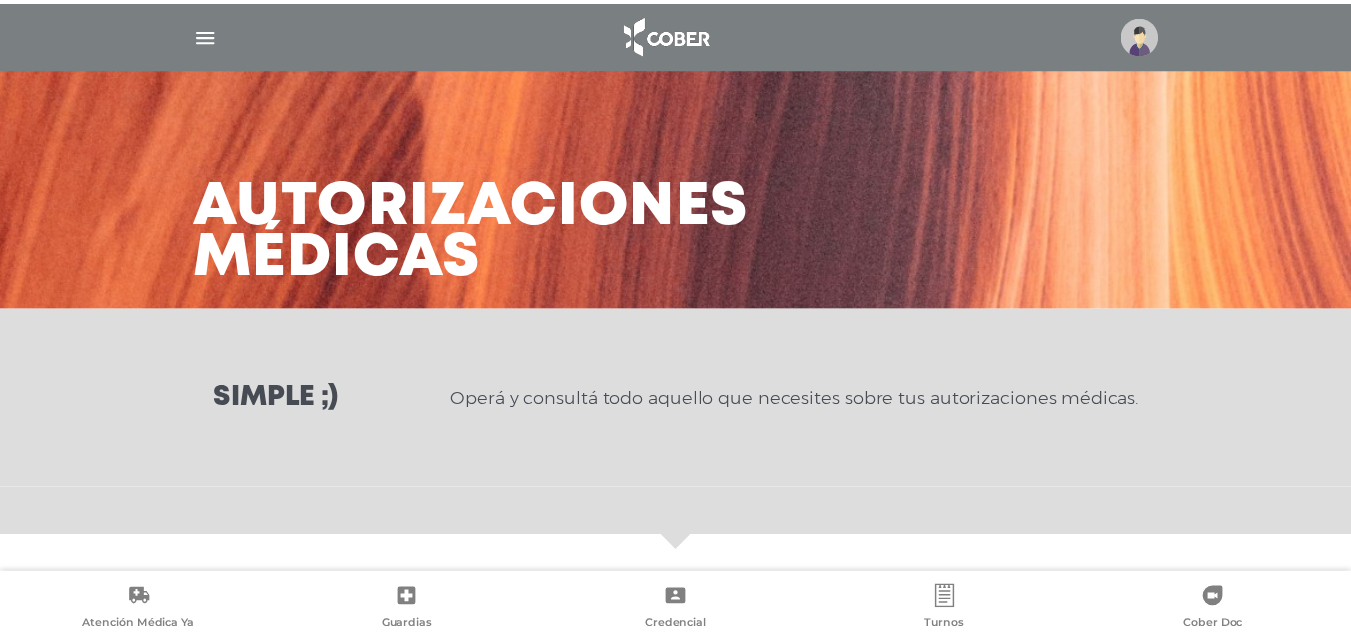scroll, scrollTop: 0, scrollLeft: 0, axis: both 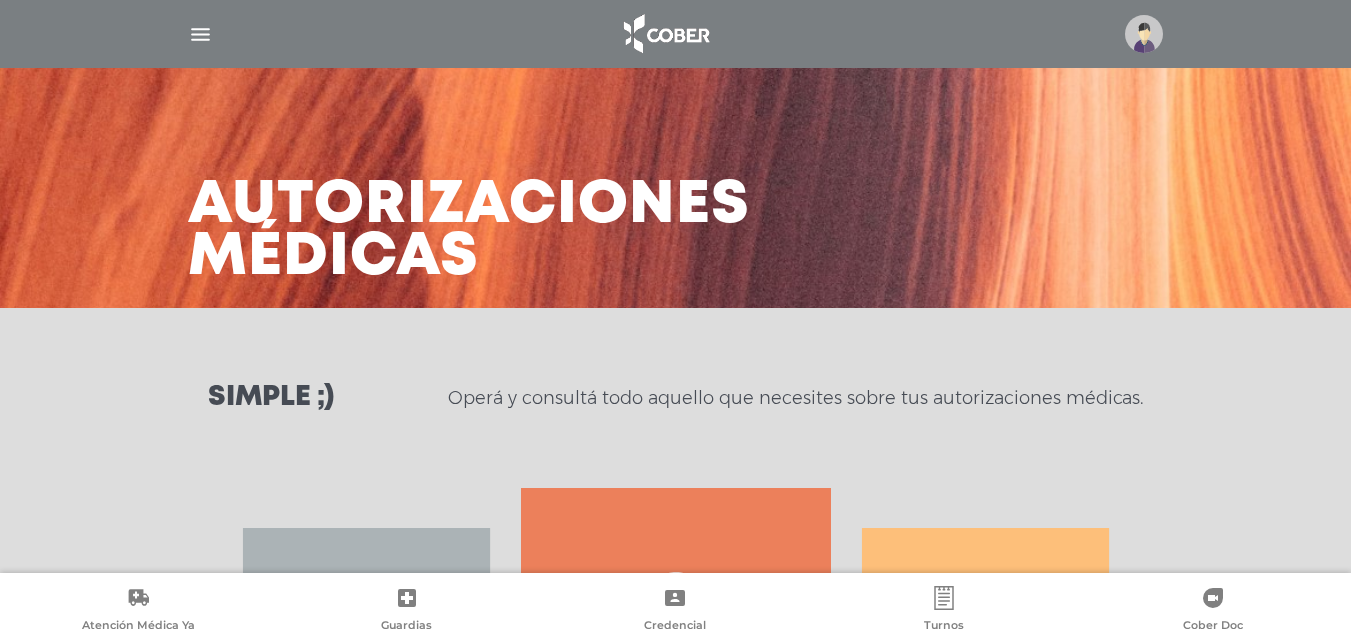 click at bounding box center [200, 34] 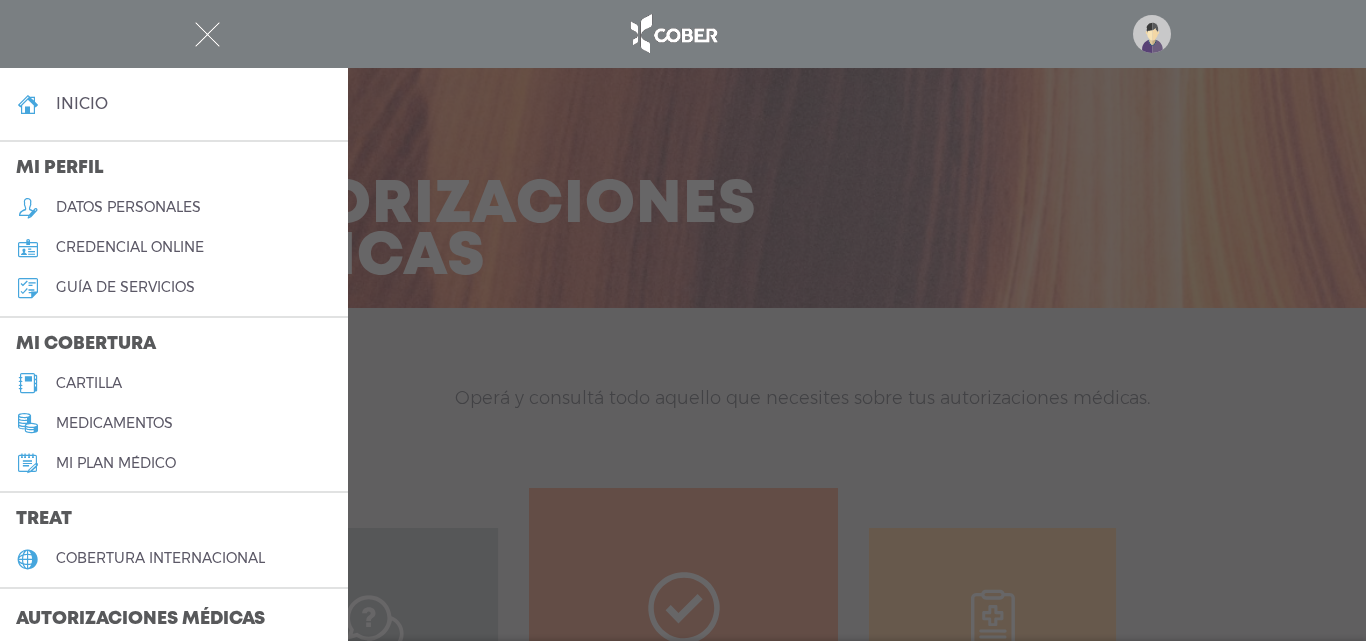 click on "cartilla" at bounding box center (89, 383) 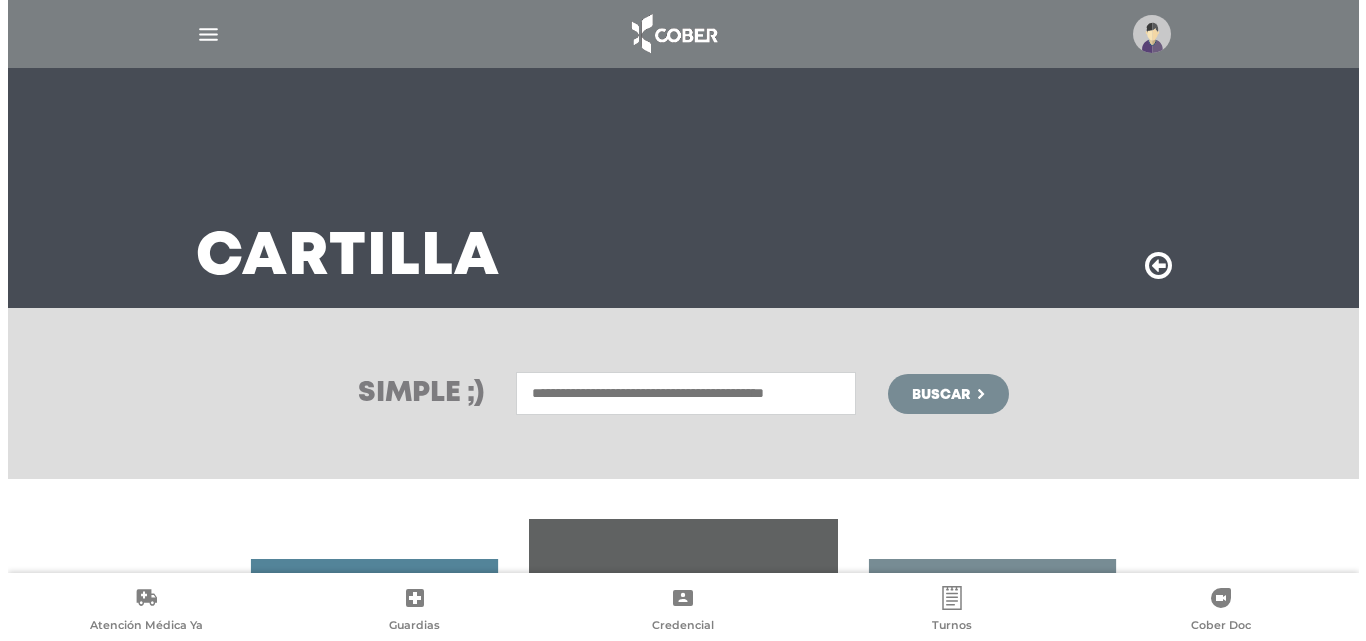 scroll, scrollTop: 0, scrollLeft: 0, axis: both 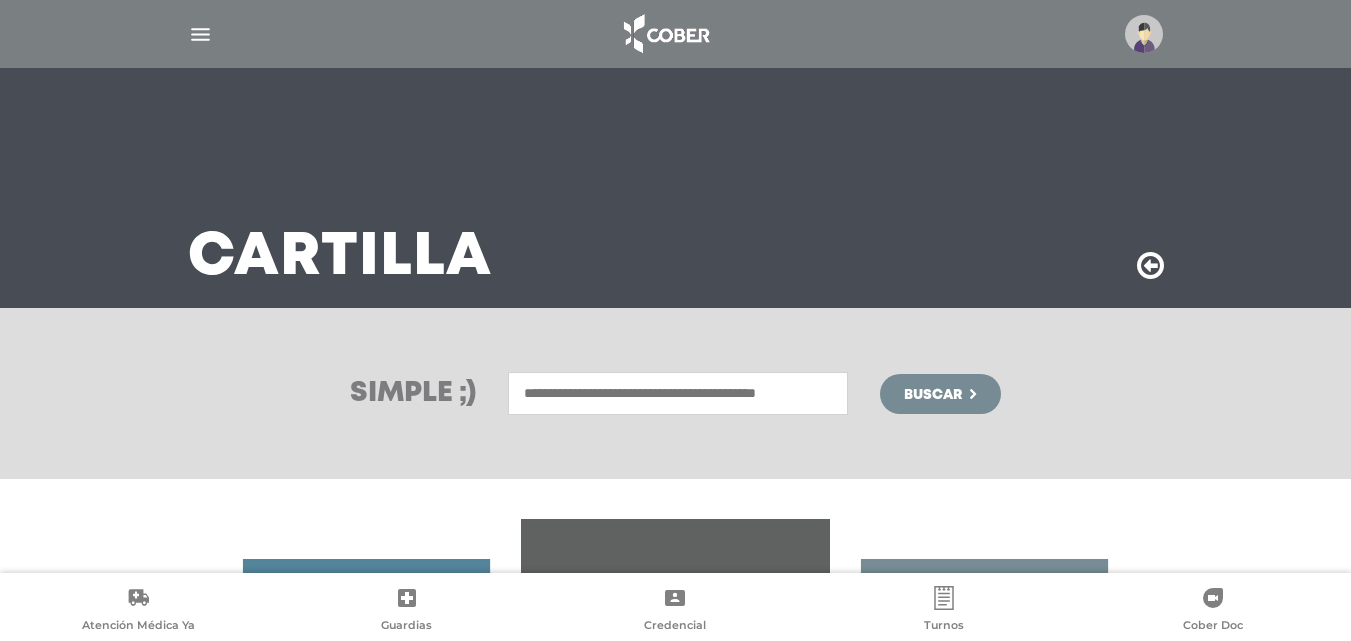 click at bounding box center (1144, 34) 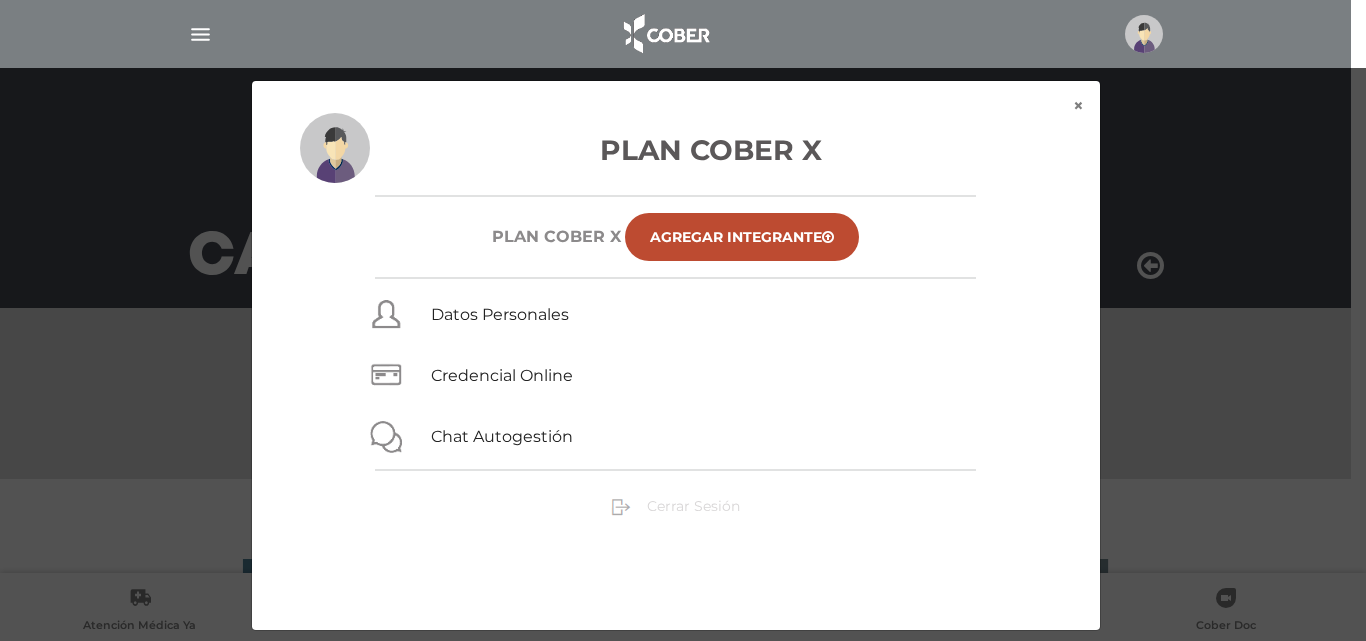 click on "Cerrar Sesión" at bounding box center [693, 506] 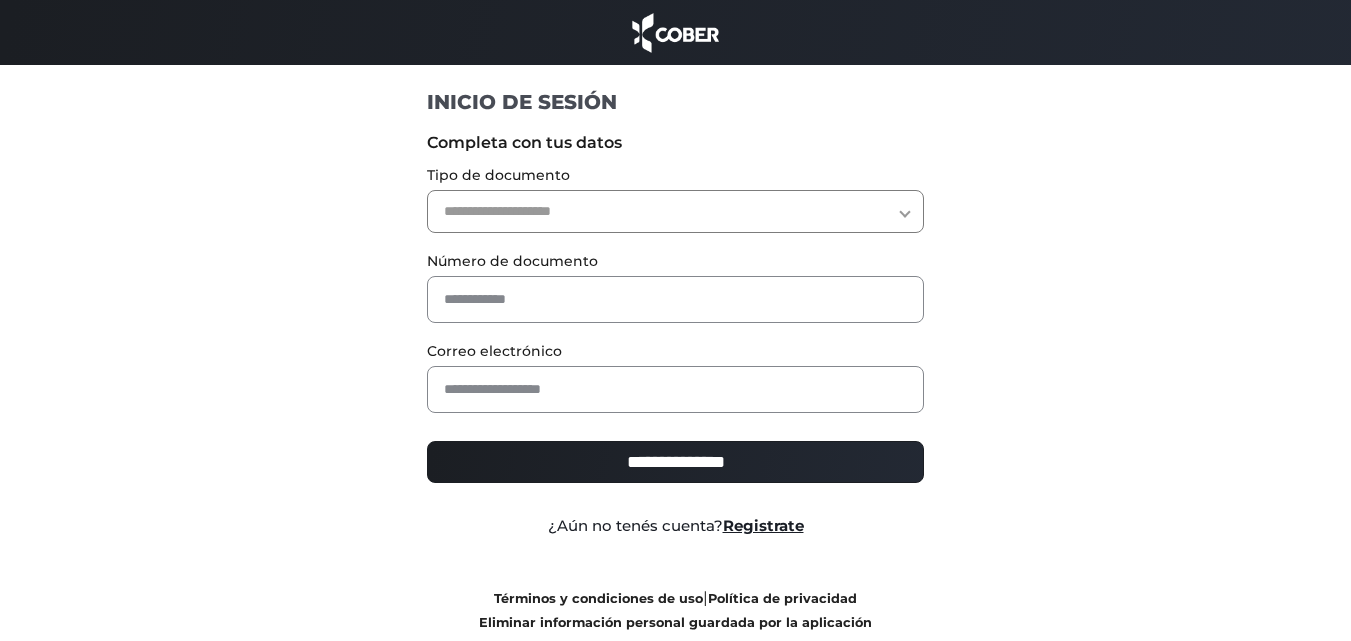 scroll, scrollTop: 0, scrollLeft: 0, axis: both 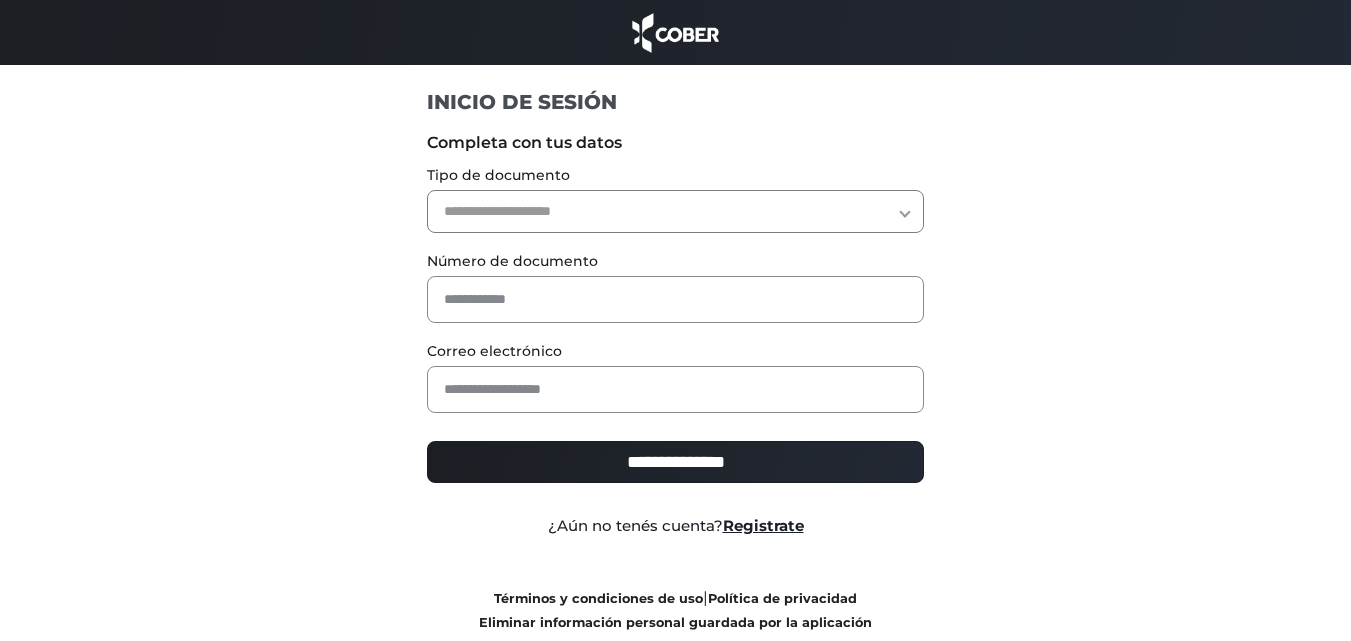 click on "**********" at bounding box center [675, 211] 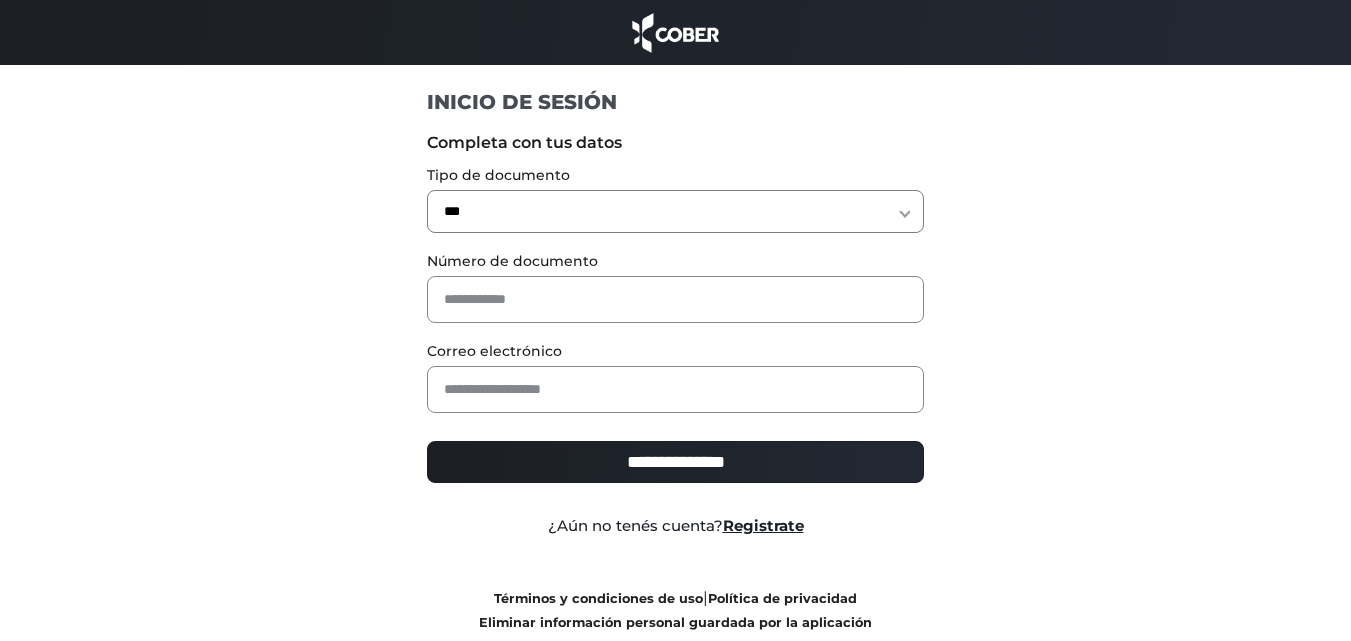 click on "**********" at bounding box center [675, 211] 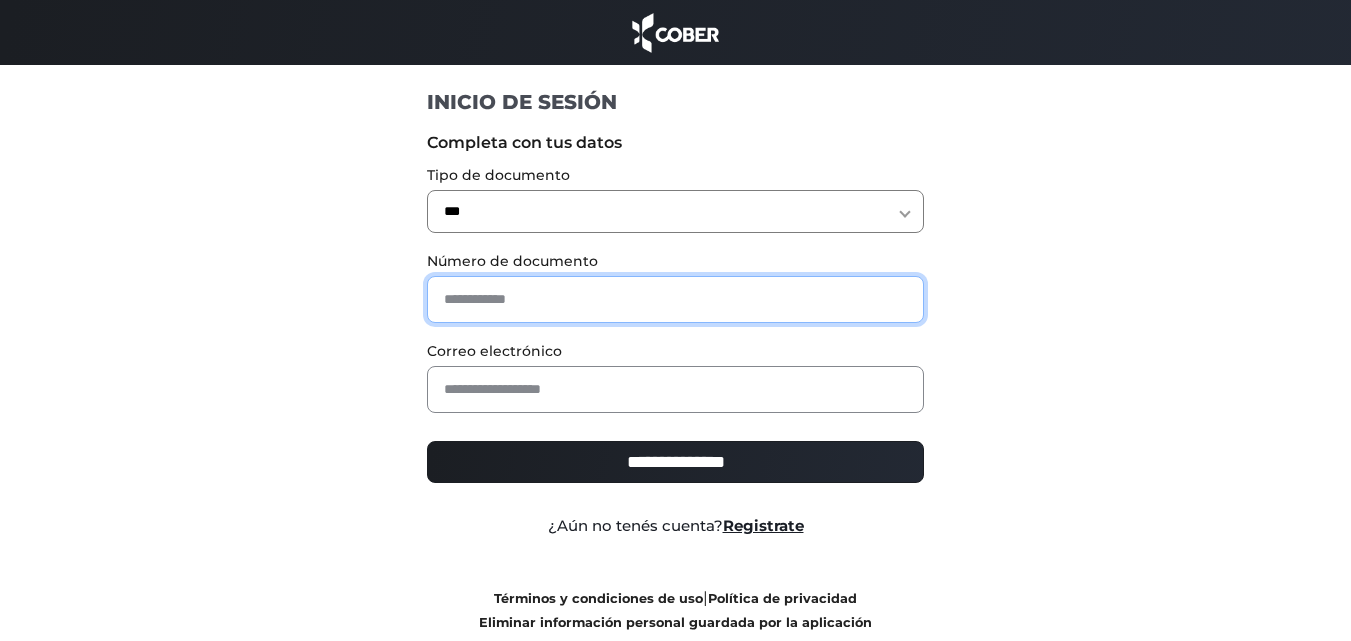 click at bounding box center (675, 299) 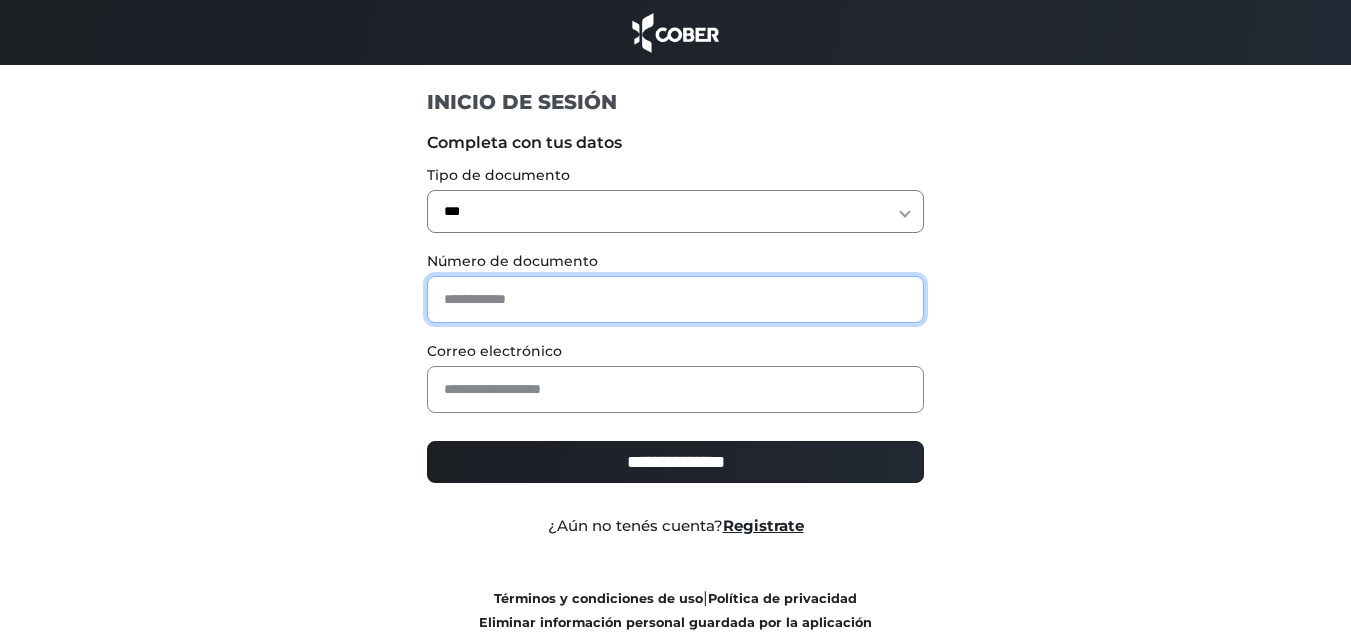 type on "*" 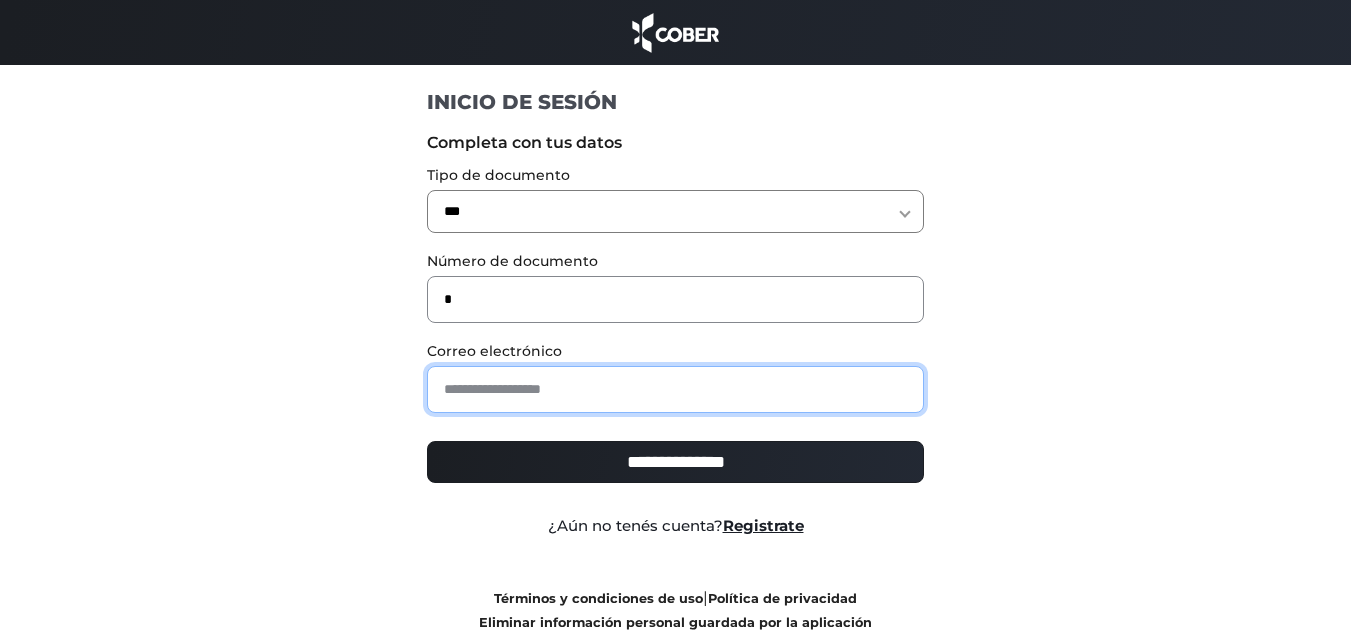 click at bounding box center [675, 389] 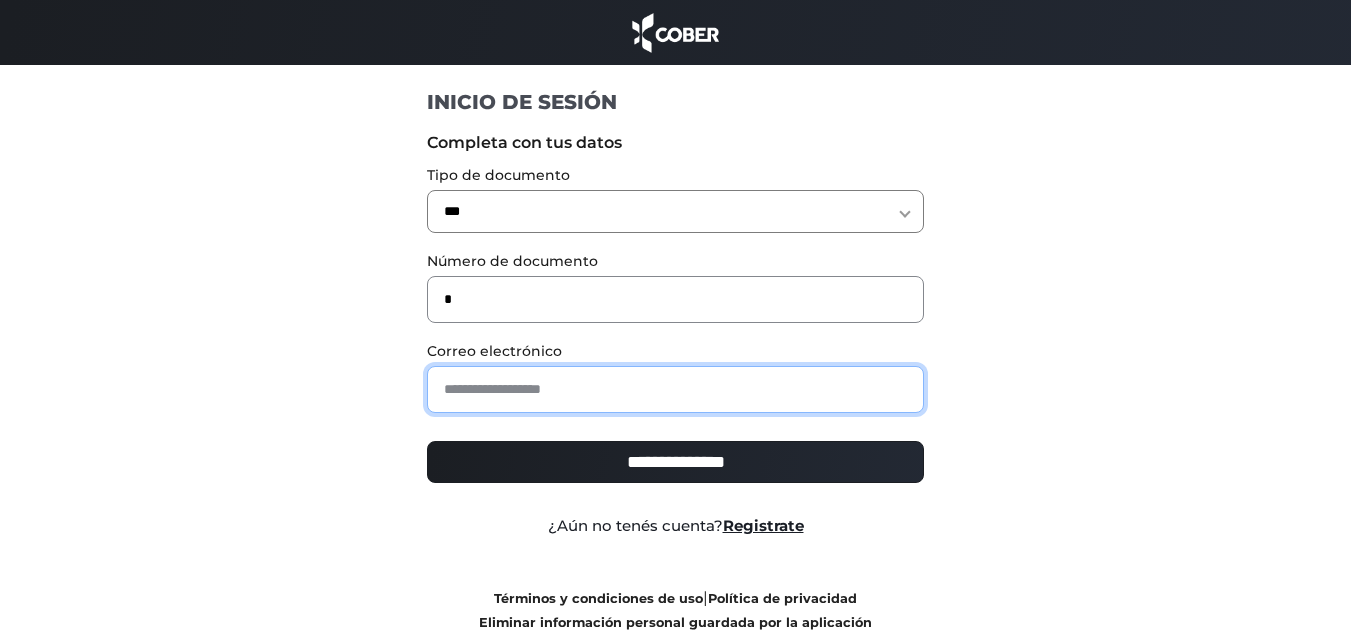 type on "**********" 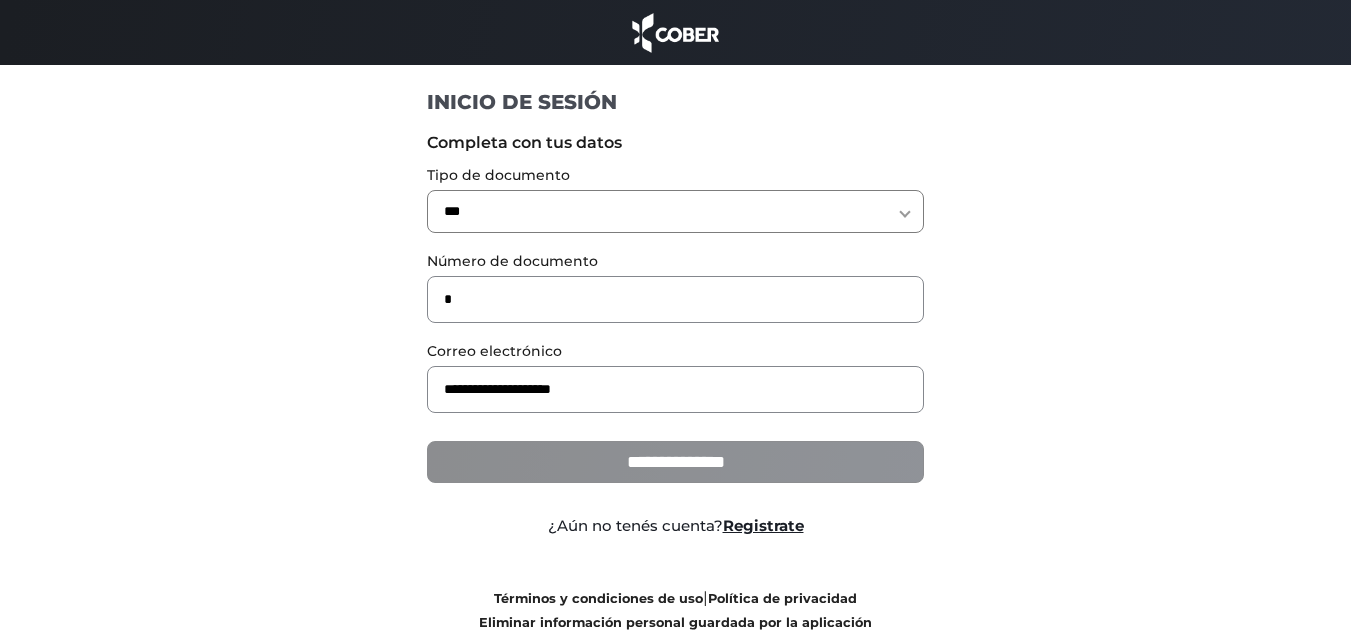 click on "**********" at bounding box center [675, 462] 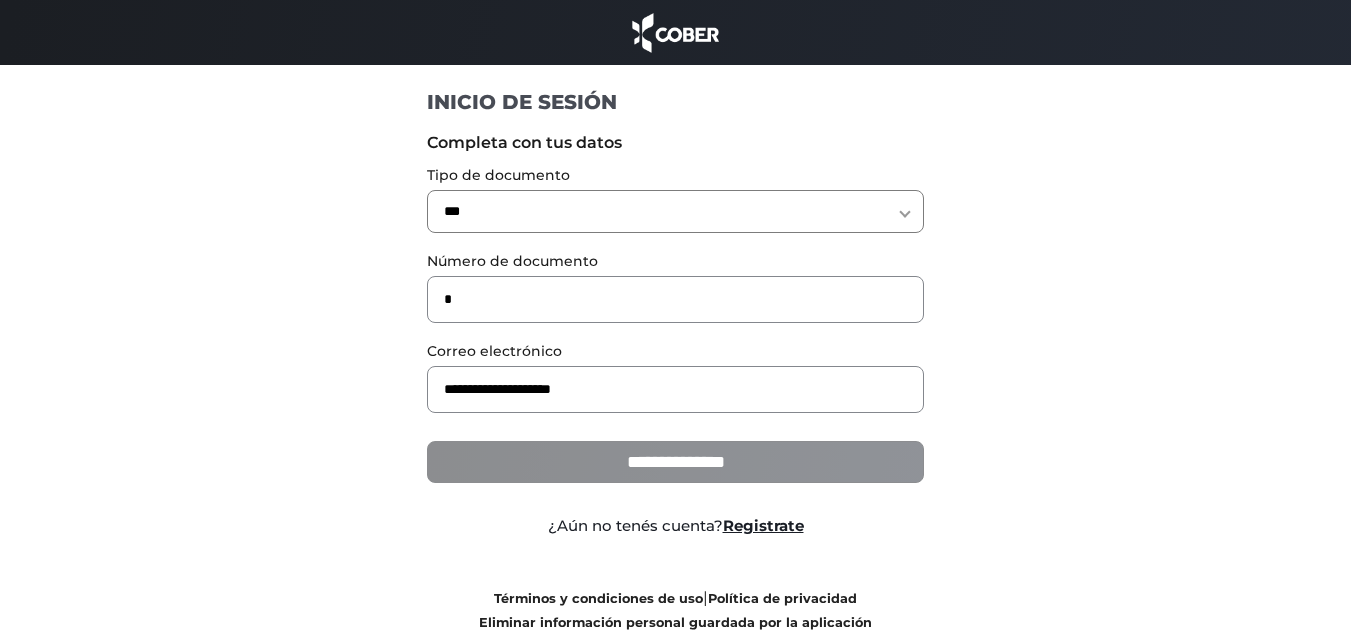 type on "**********" 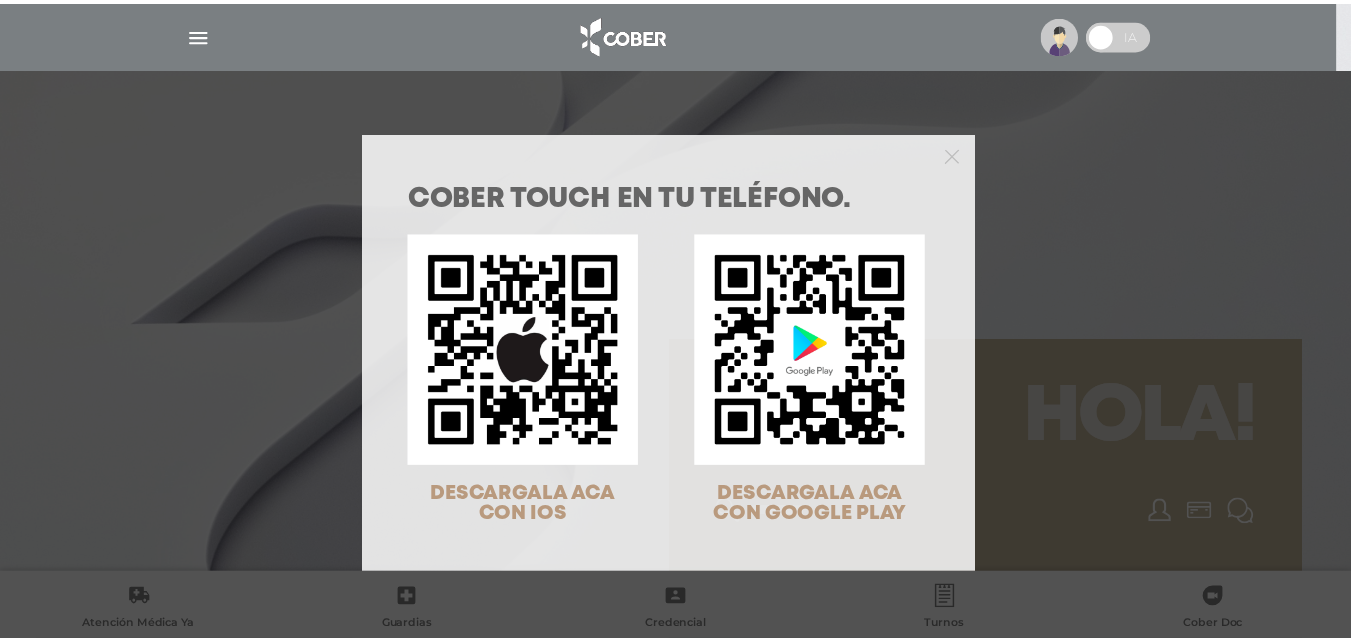 scroll, scrollTop: 0, scrollLeft: 0, axis: both 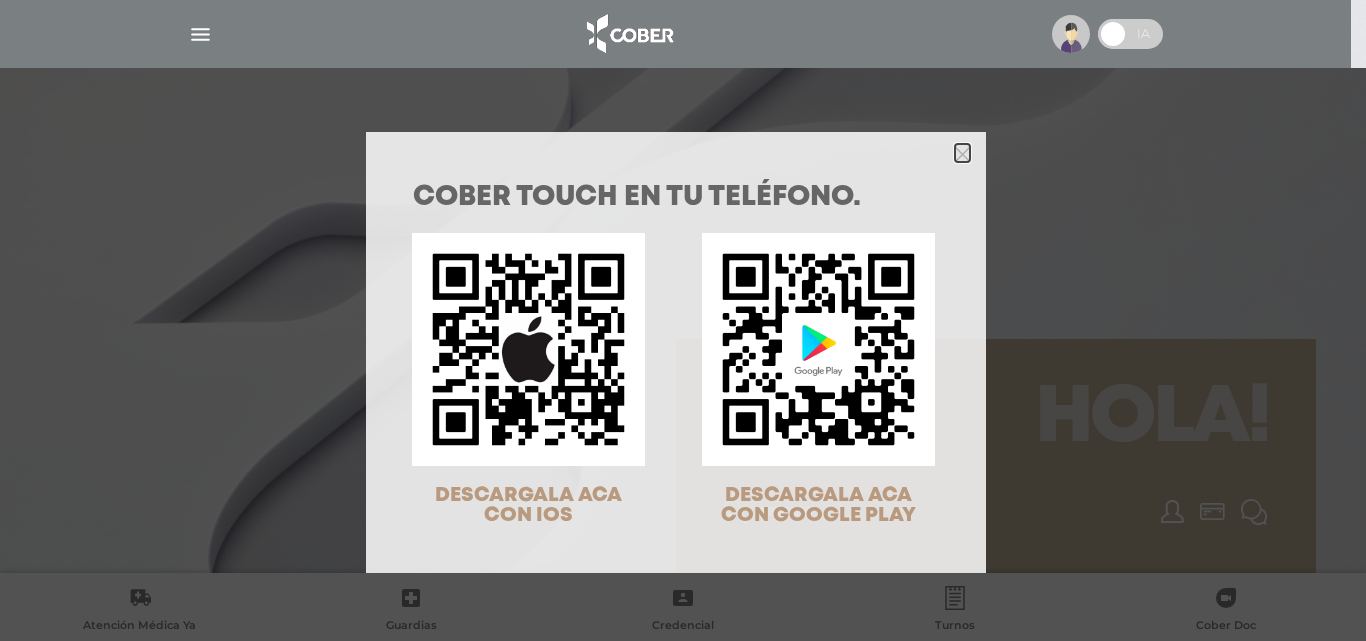click 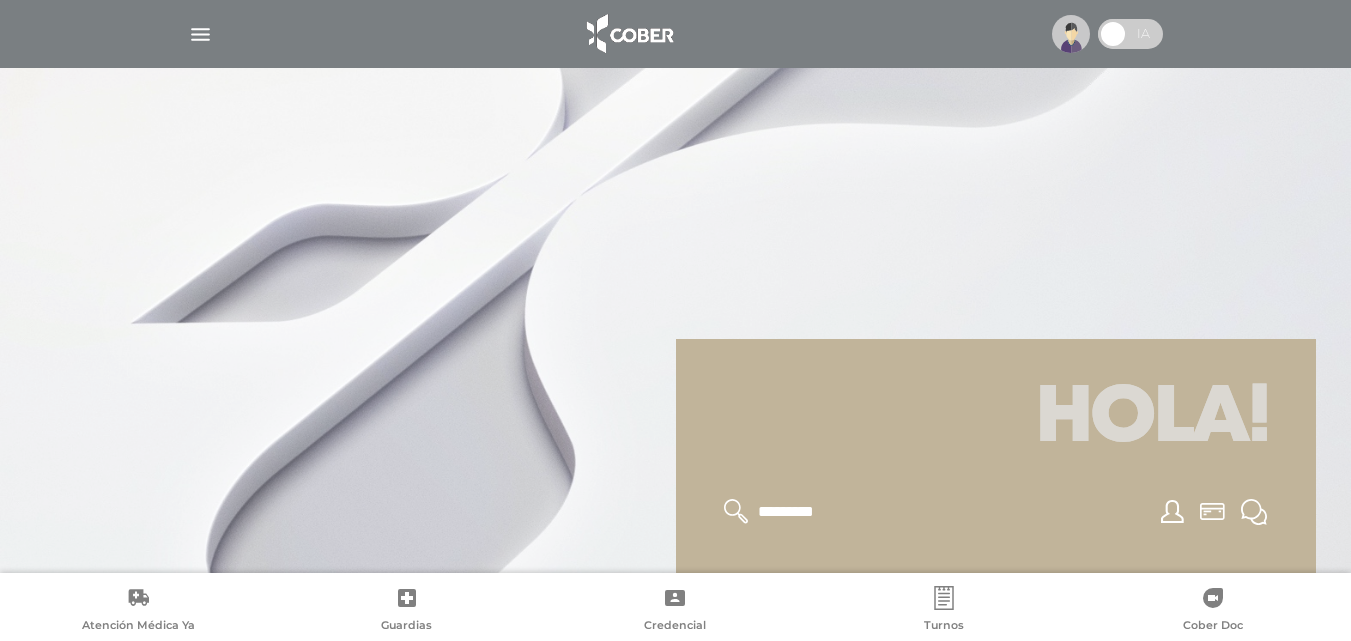 click at bounding box center (200, 34) 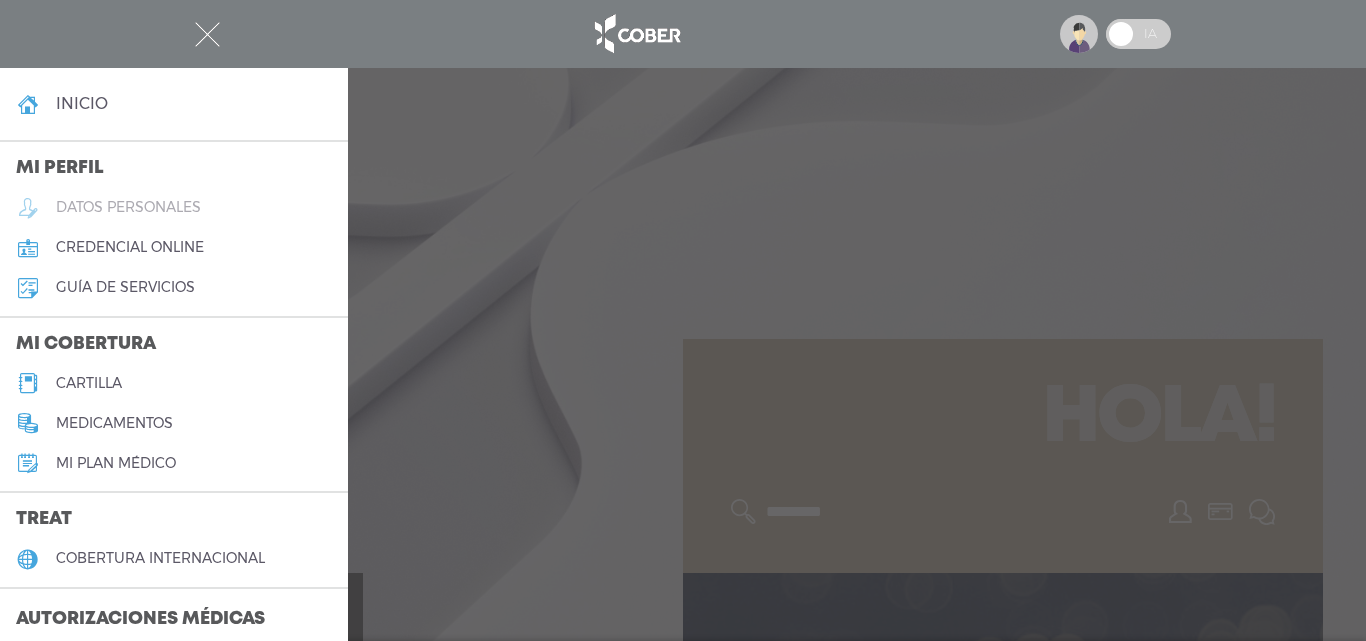 click on "datos personales" at bounding box center (128, 207) 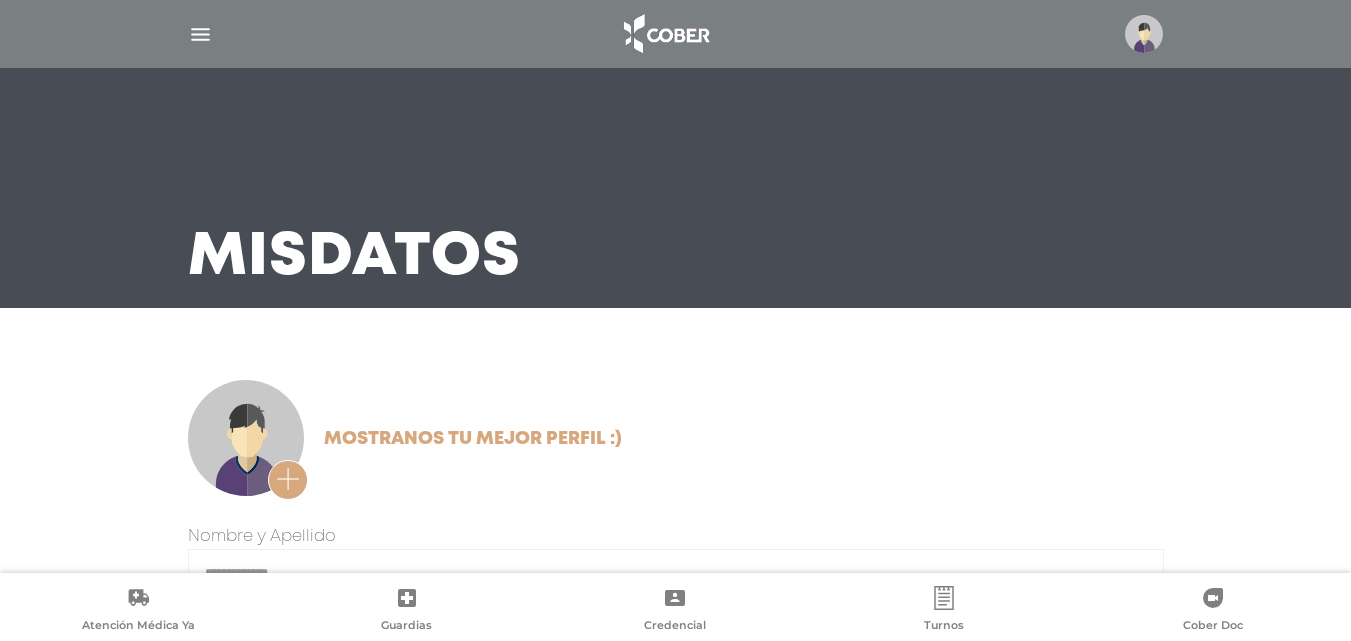 scroll, scrollTop: 0, scrollLeft: 0, axis: both 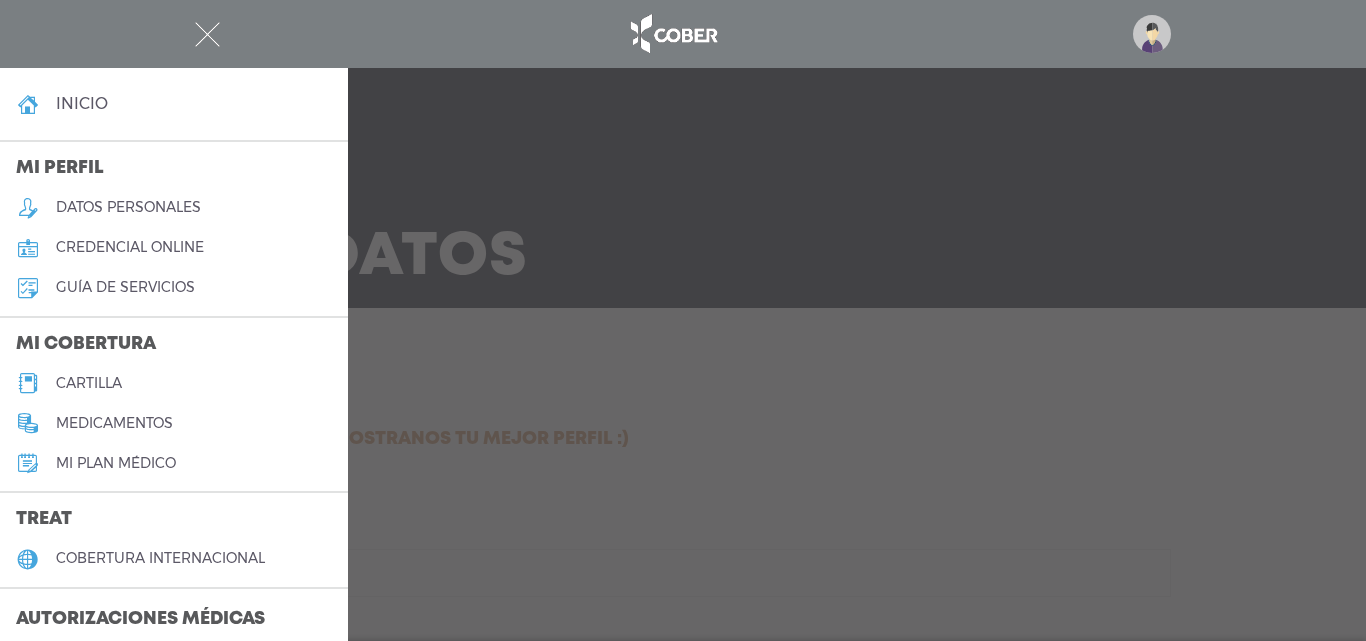 click on "cartilla" at bounding box center (174, 383) 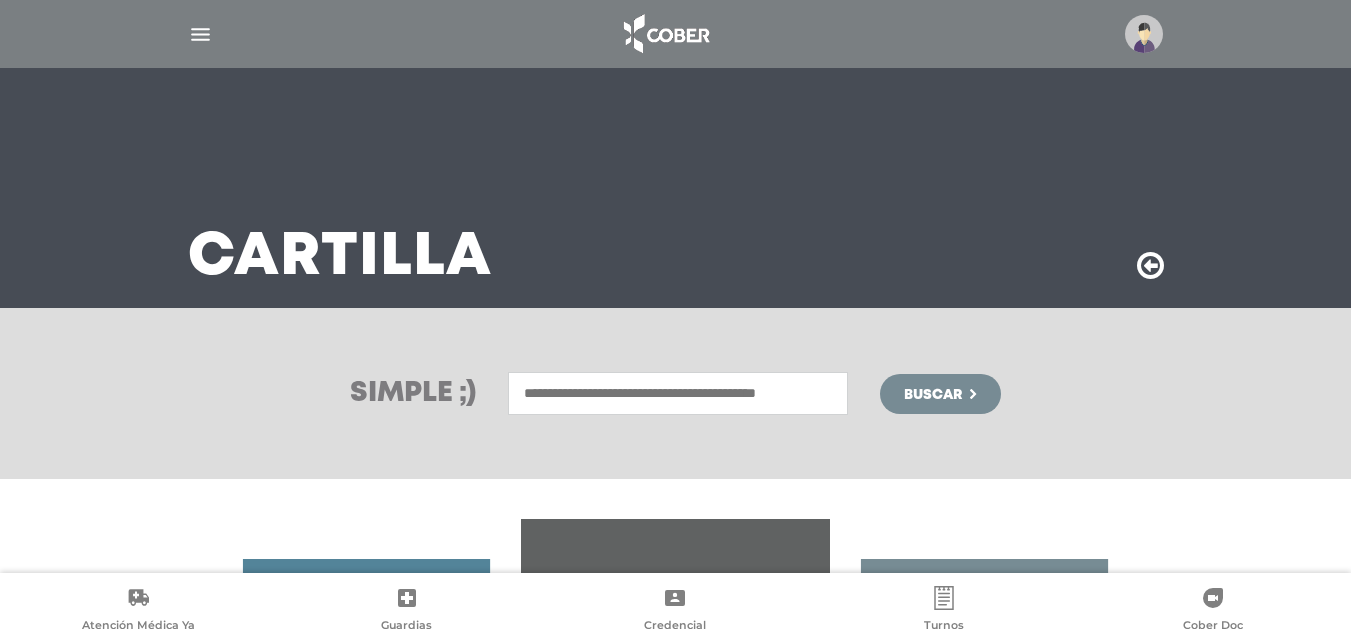scroll, scrollTop: 0, scrollLeft: 0, axis: both 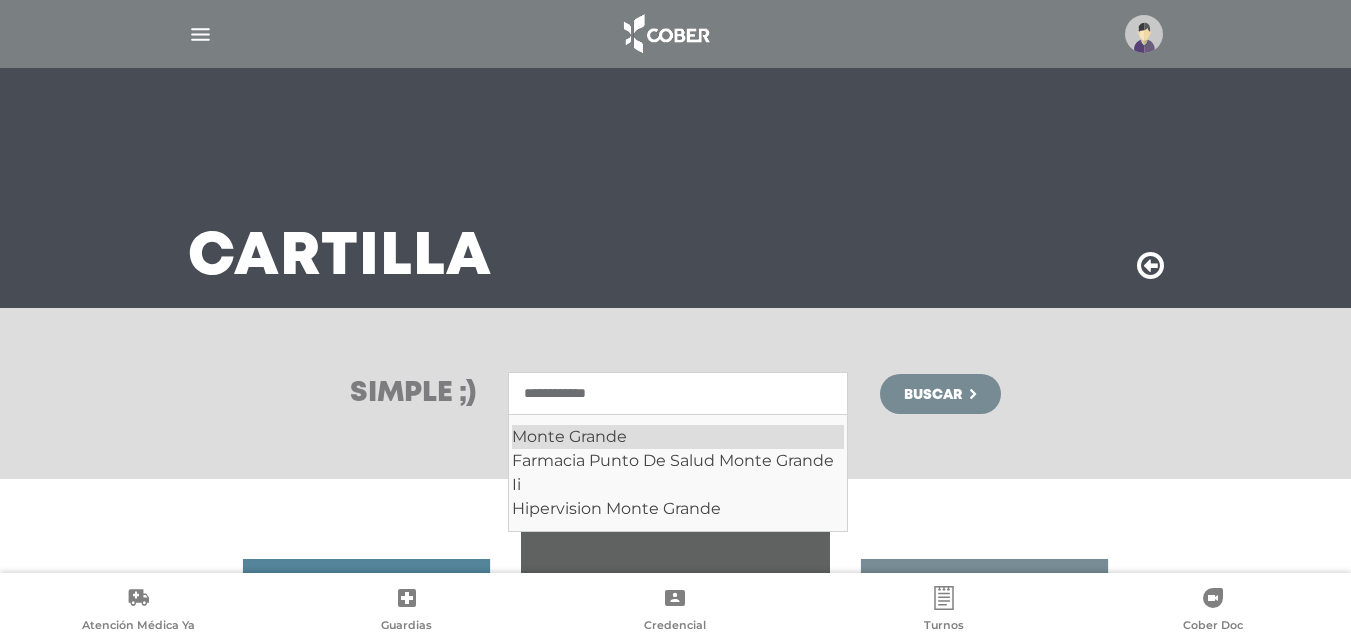 click on "Monte Grande Farmacia Punto De Salud Monte Grande Ii Hipervision Monte Grande" at bounding box center [678, 473] 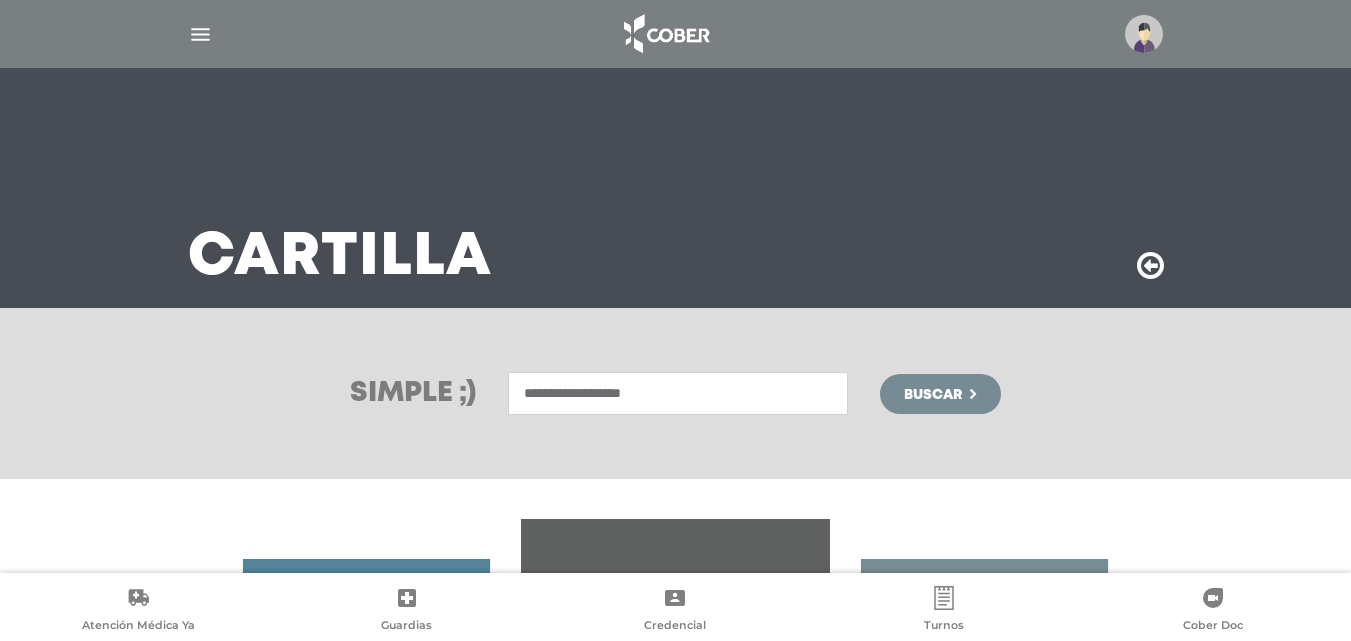 type on "**********" 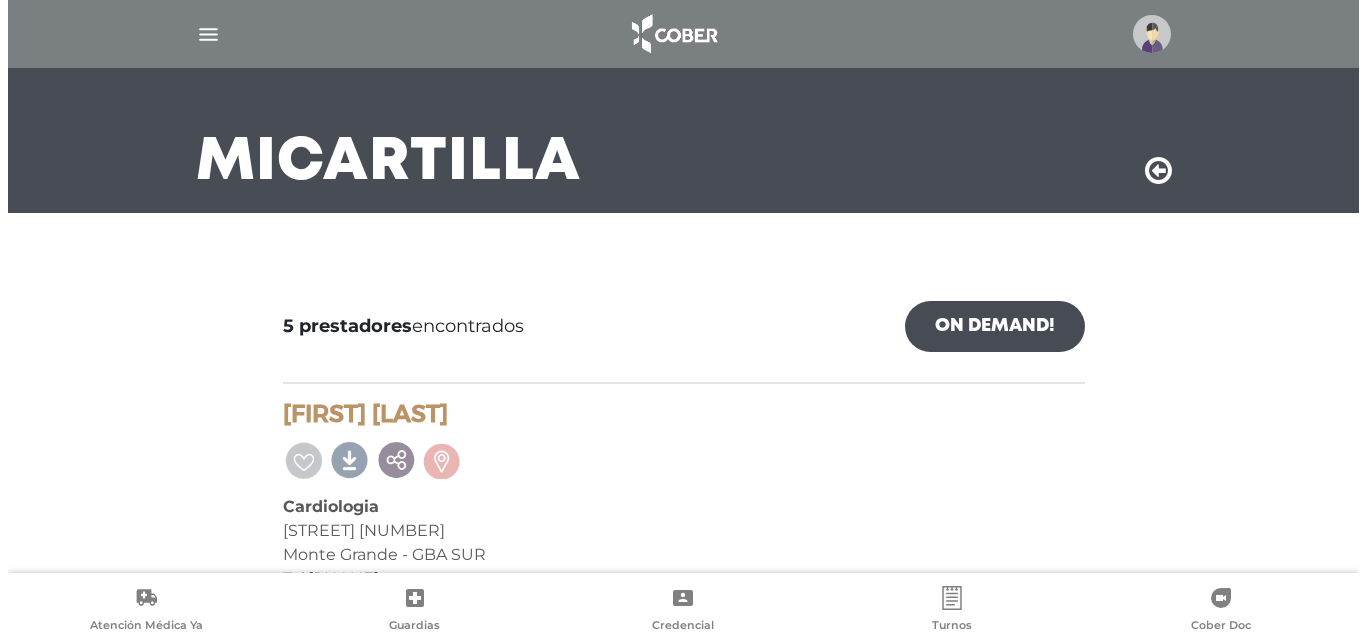 scroll, scrollTop: 0, scrollLeft: 0, axis: both 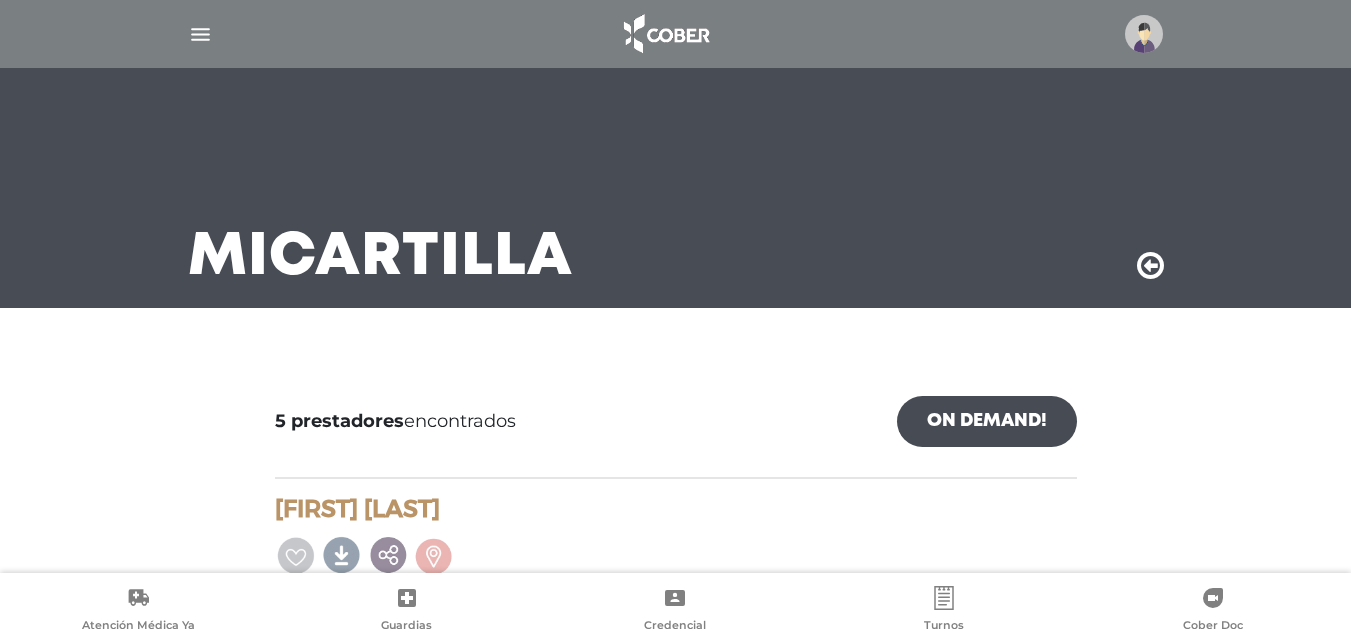 click at bounding box center (1144, 34) 